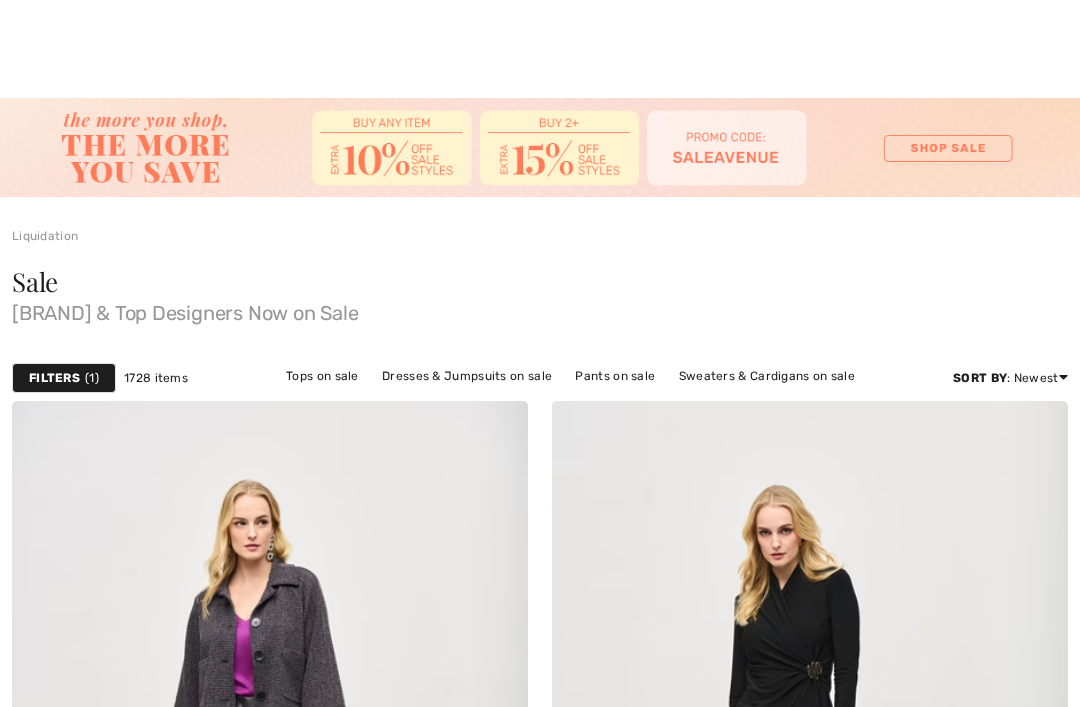 scroll, scrollTop: 1054, scrollLeft: 0, axis: vertical 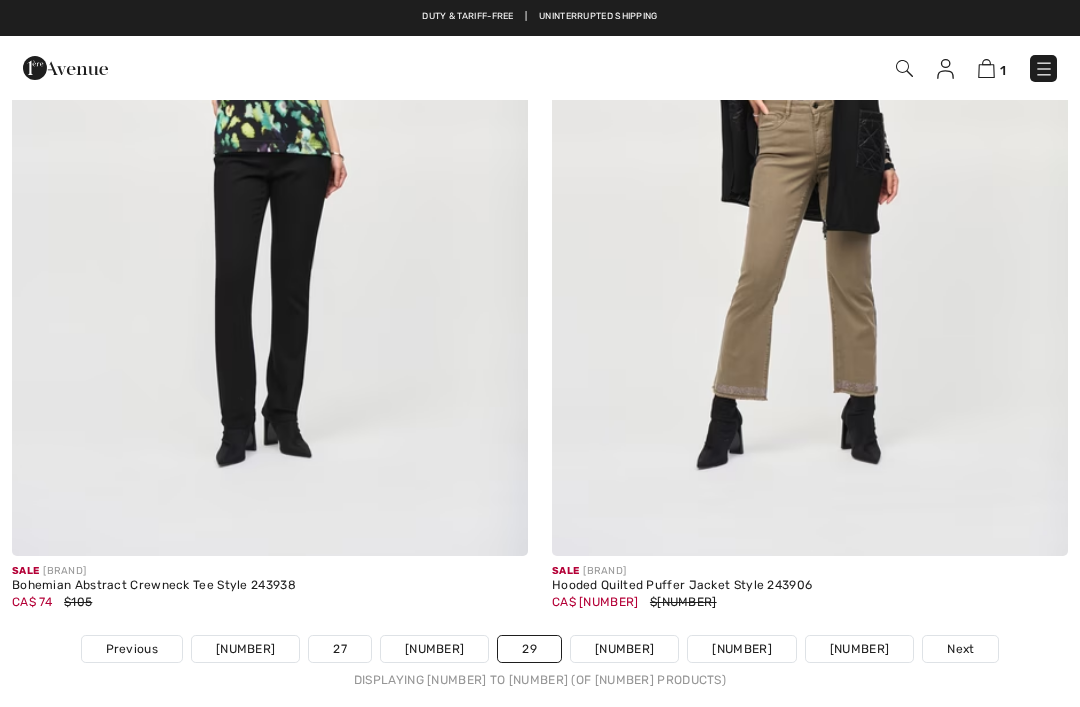 click on "Next" at bounding box center [960, 649] 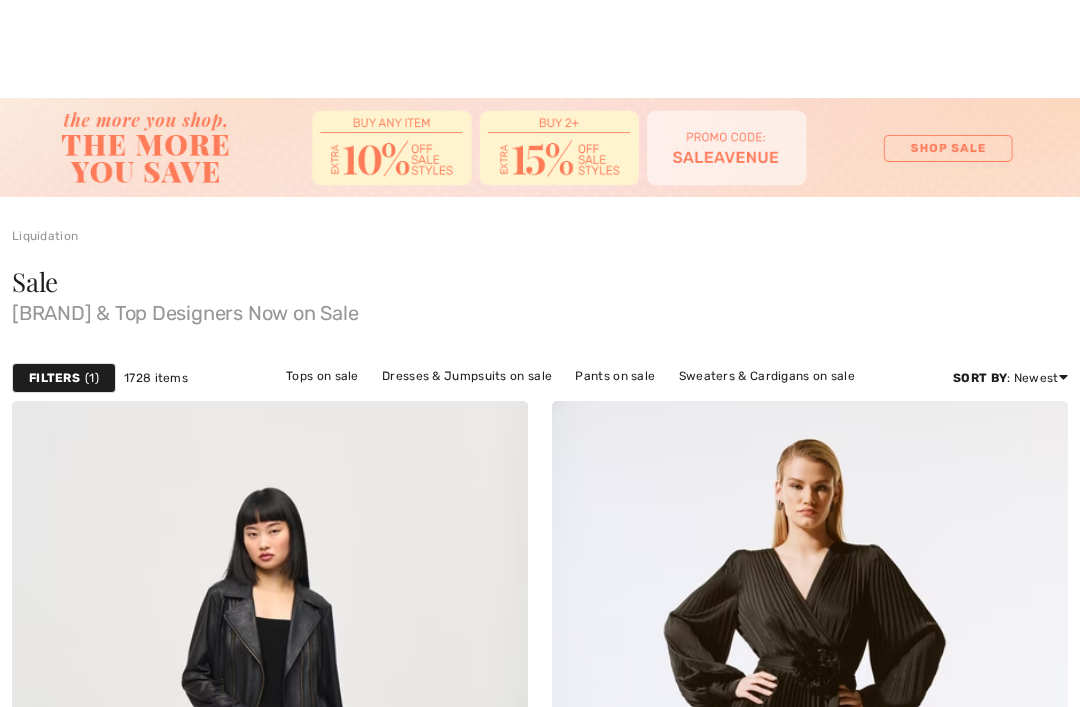 scroll, scrollTop: 753, scrollLeft: 0, axis: vertical 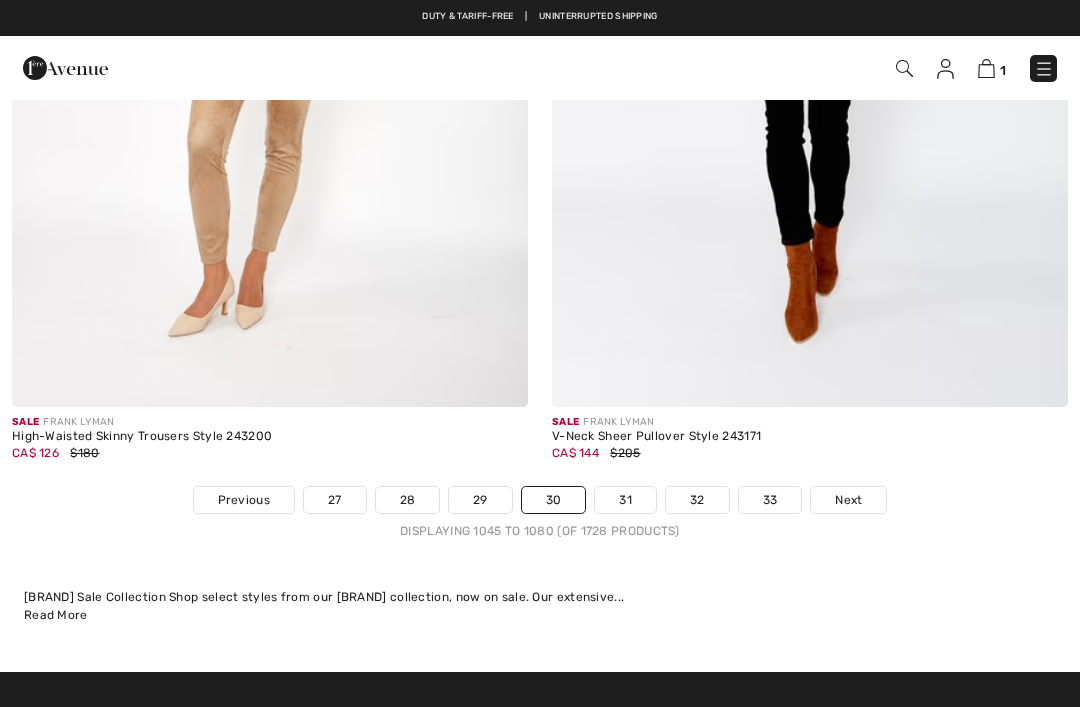 click on "Next" at bounding box center [848, 500] 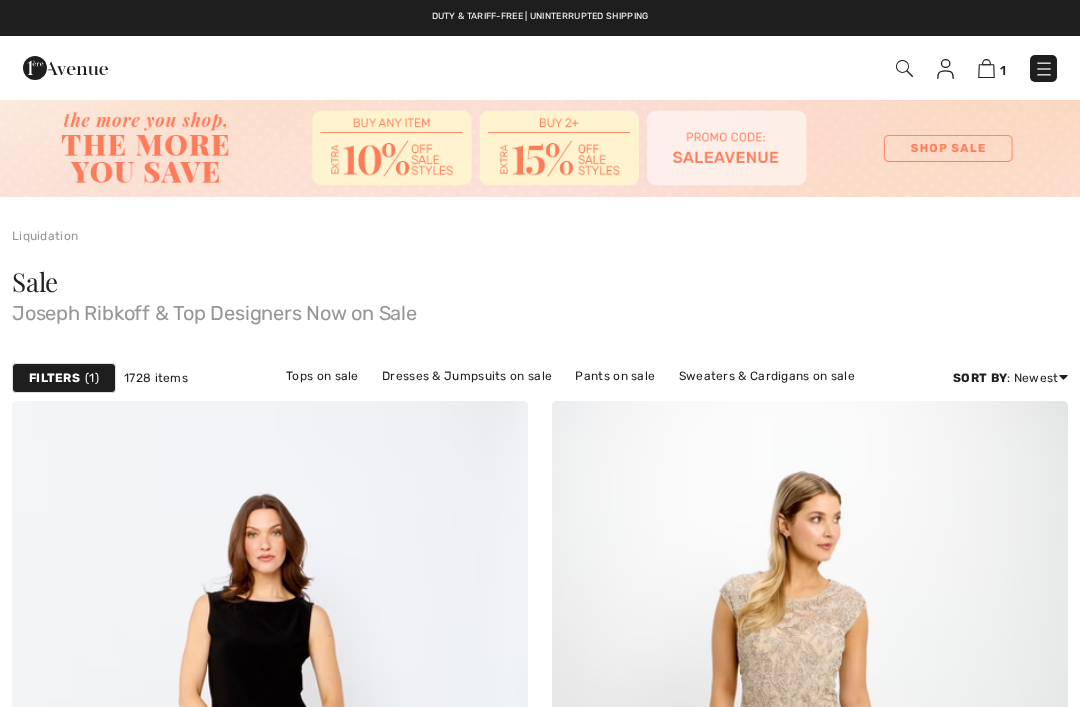 scroll, scrollTop: 0, scrollLeft: 0, axis: both 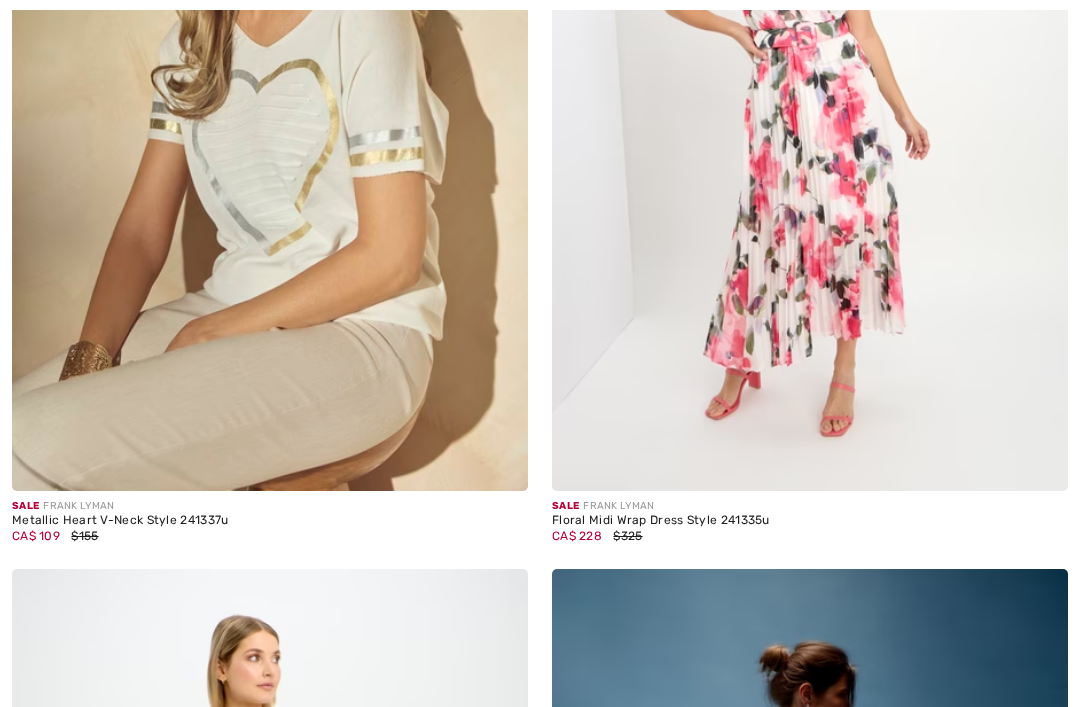 click at bounding box center [270, 104] 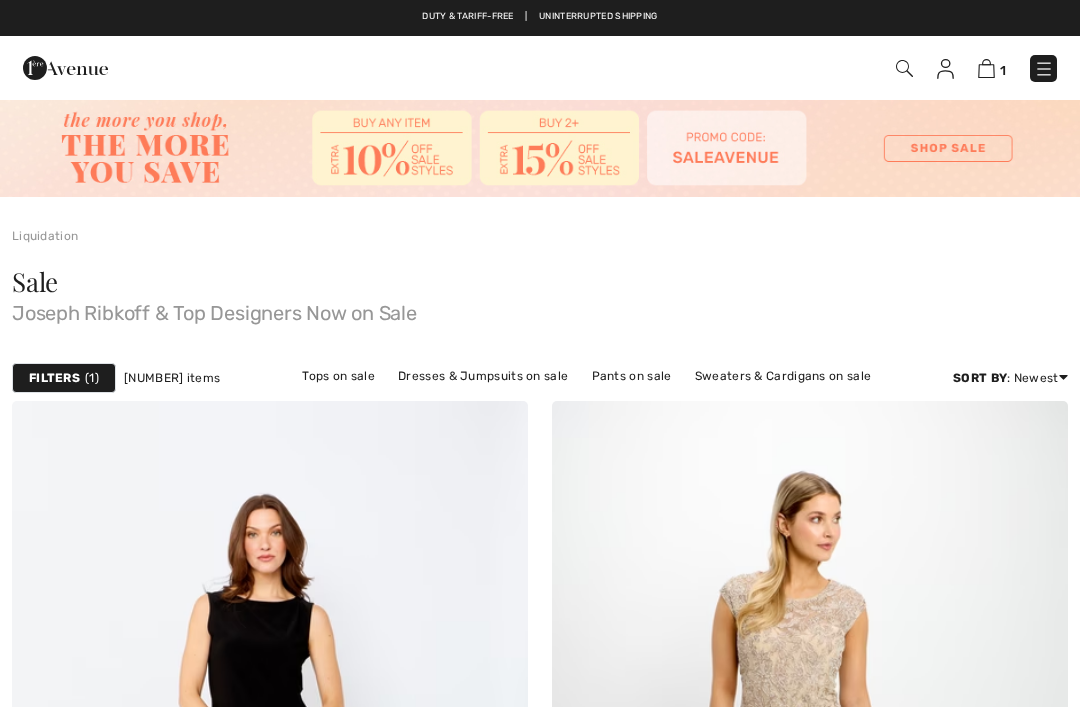 scroll, scrollTop: 2524, scrollLeft: 0, axis: vertical 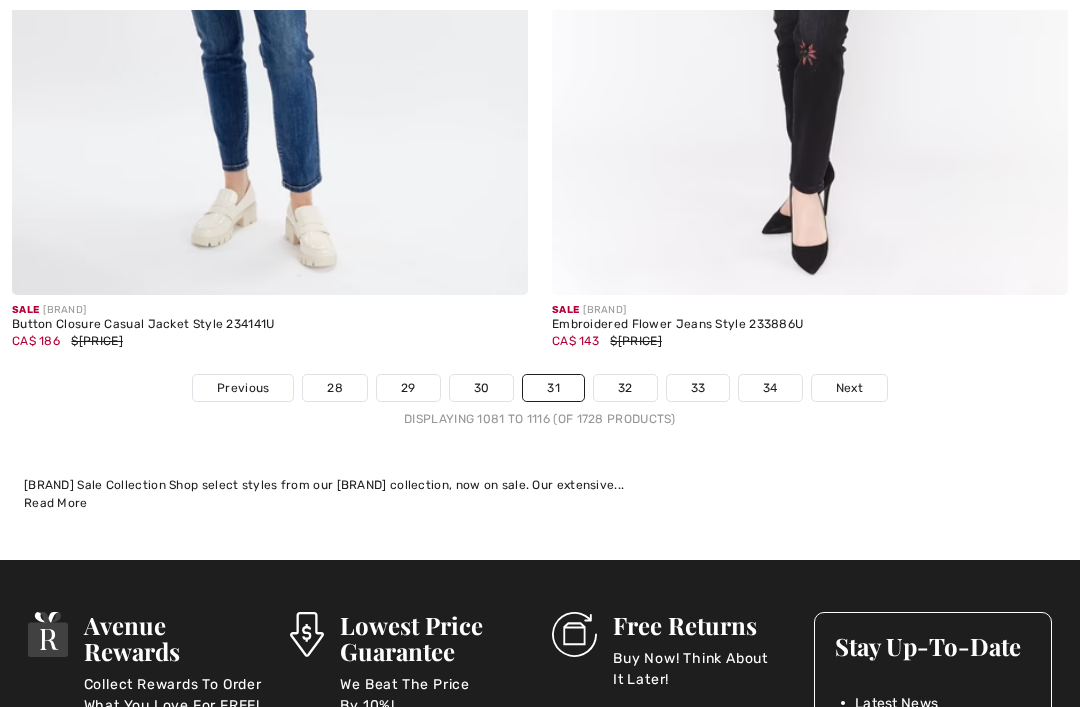 click on "Next" at bounding box center (849, 388) 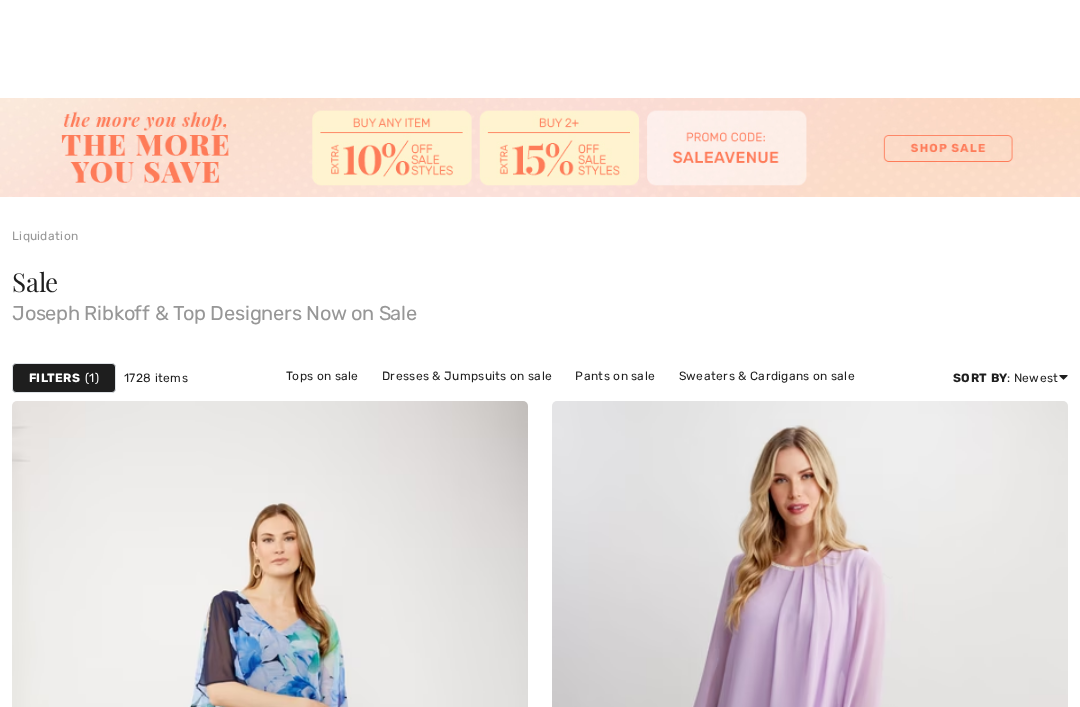 scroll, scrollTop: 303, scrollLeft: 0, axis: vertical 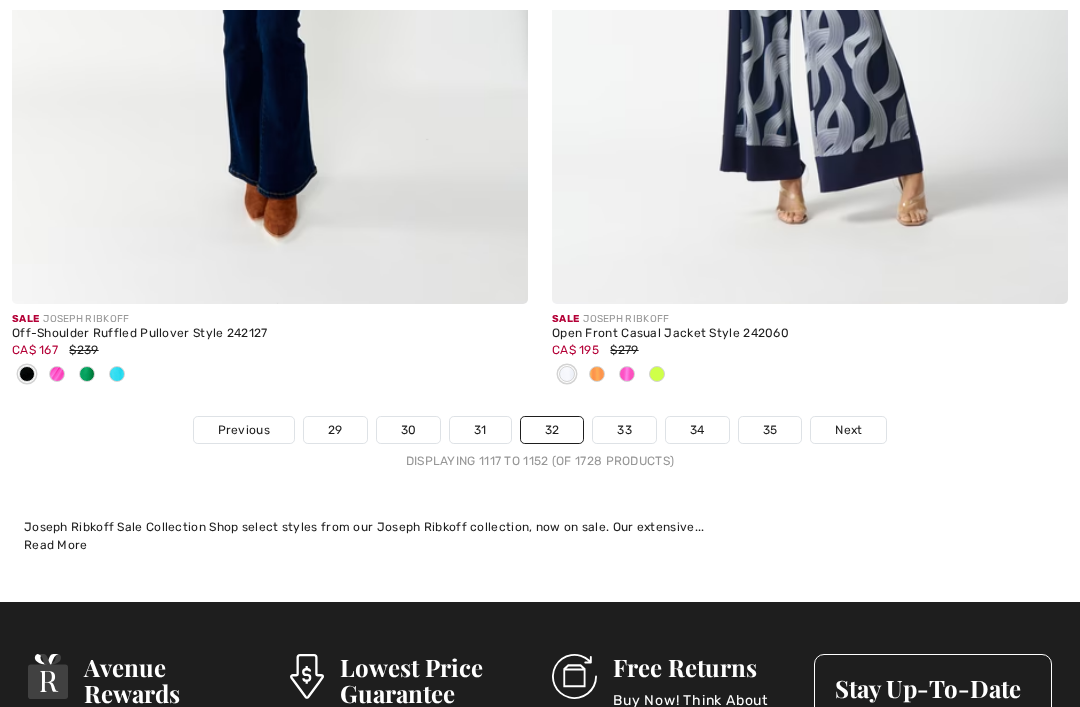click on "Next" at bounding box center [848, 430] 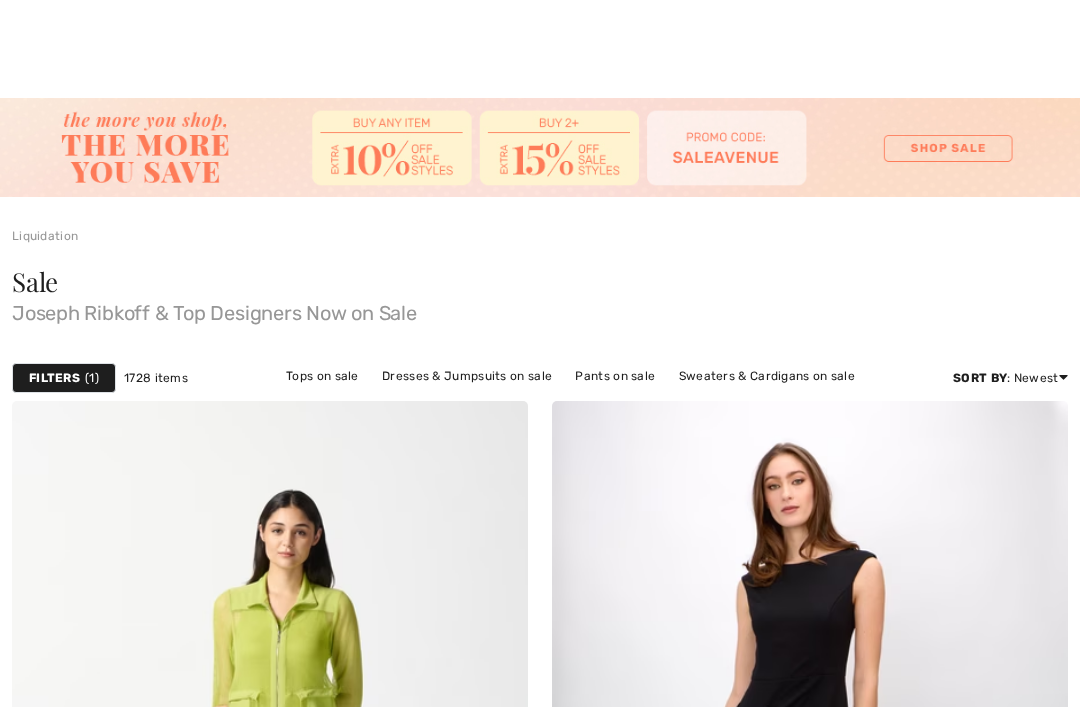 scroll, scrollTop: 1235, scrollLeft: 0, axis: vertical 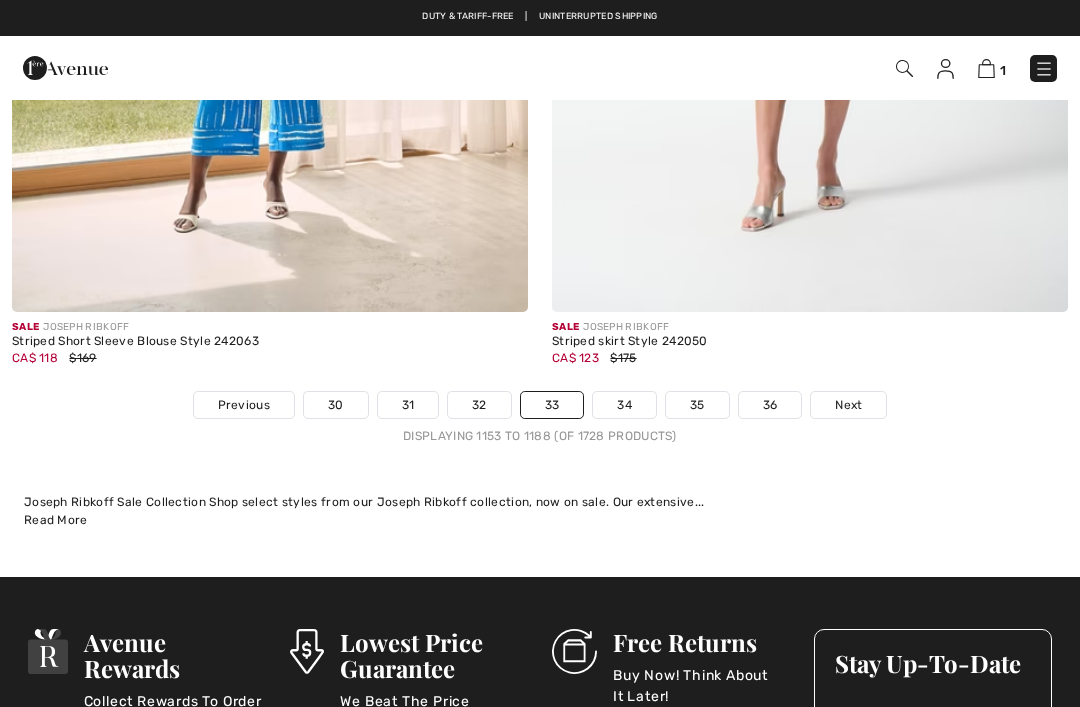 click on "Next" at bounding box center [848, 405] 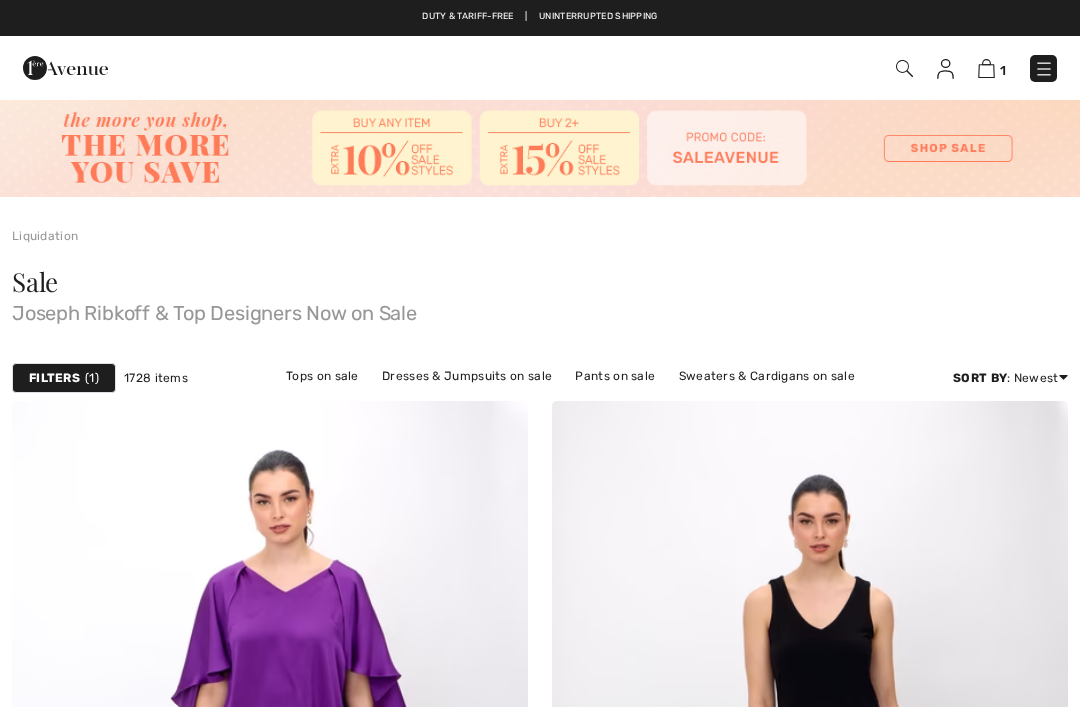 scroll, scrollTop: 0, scrollLeft: 0, axis: both 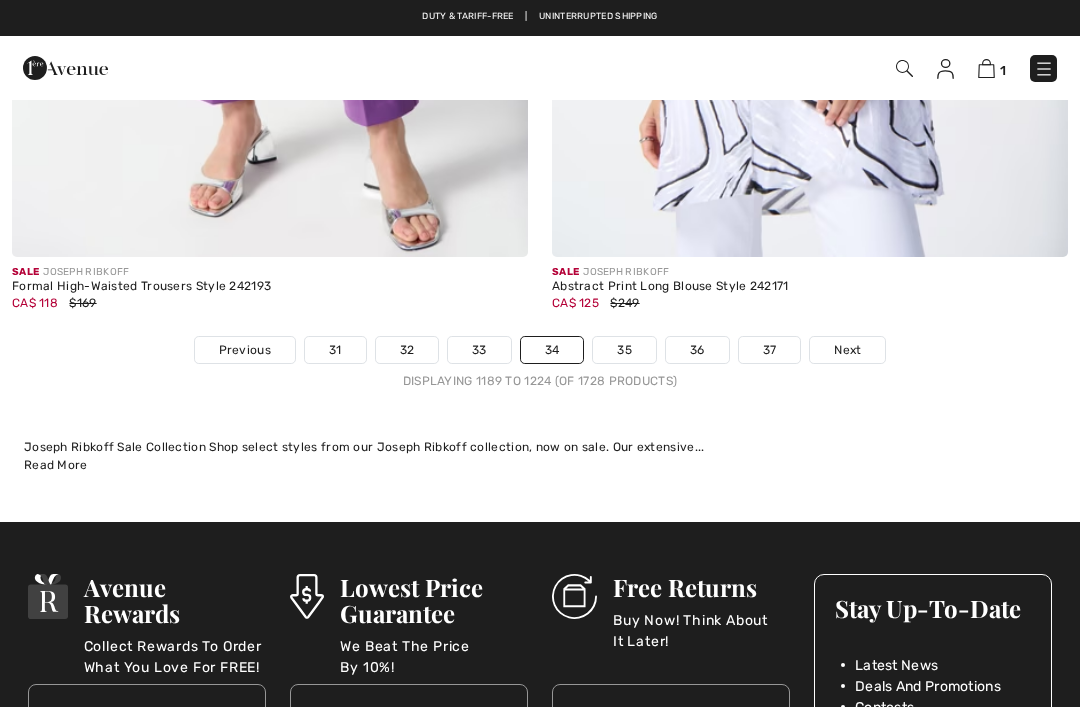 click on "Next" at bounding box center (847, 350) 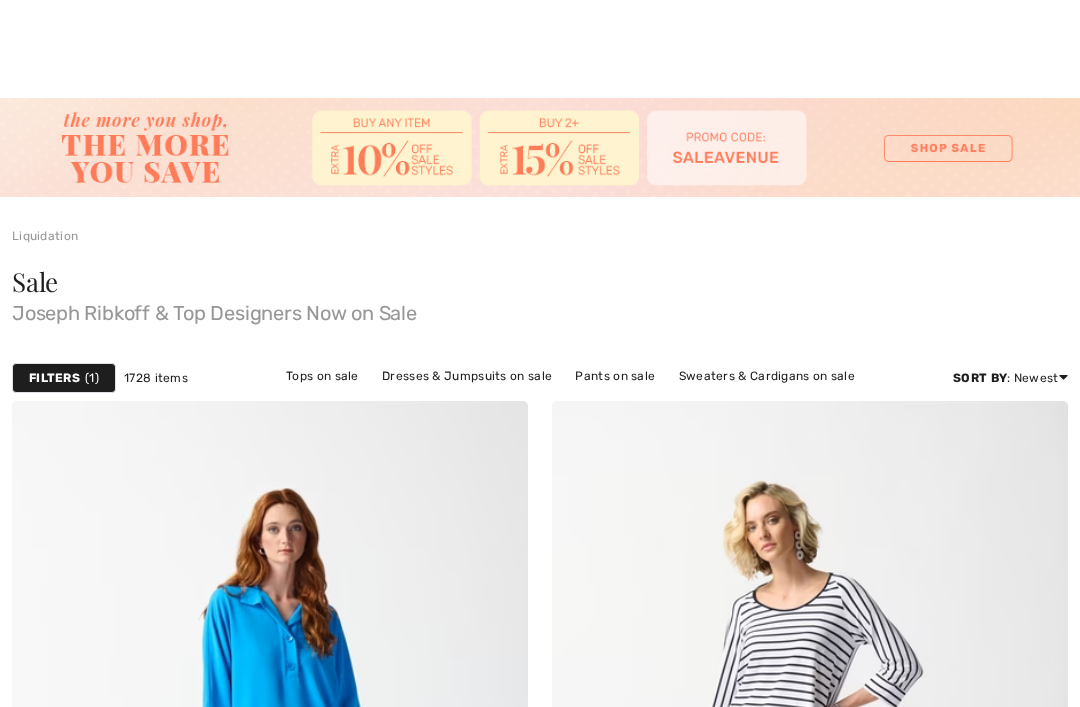 scroll, scrollTop: 372, scrollLeft: 0, axis: vertical 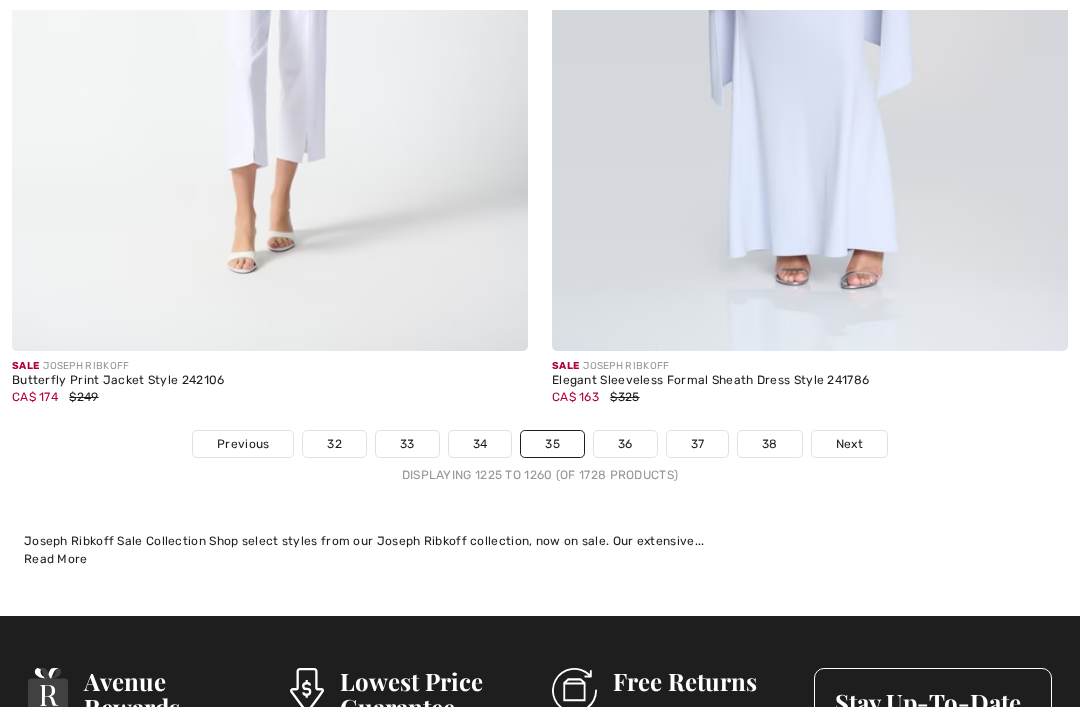 click on "Next" at bounding box center [849, 444] 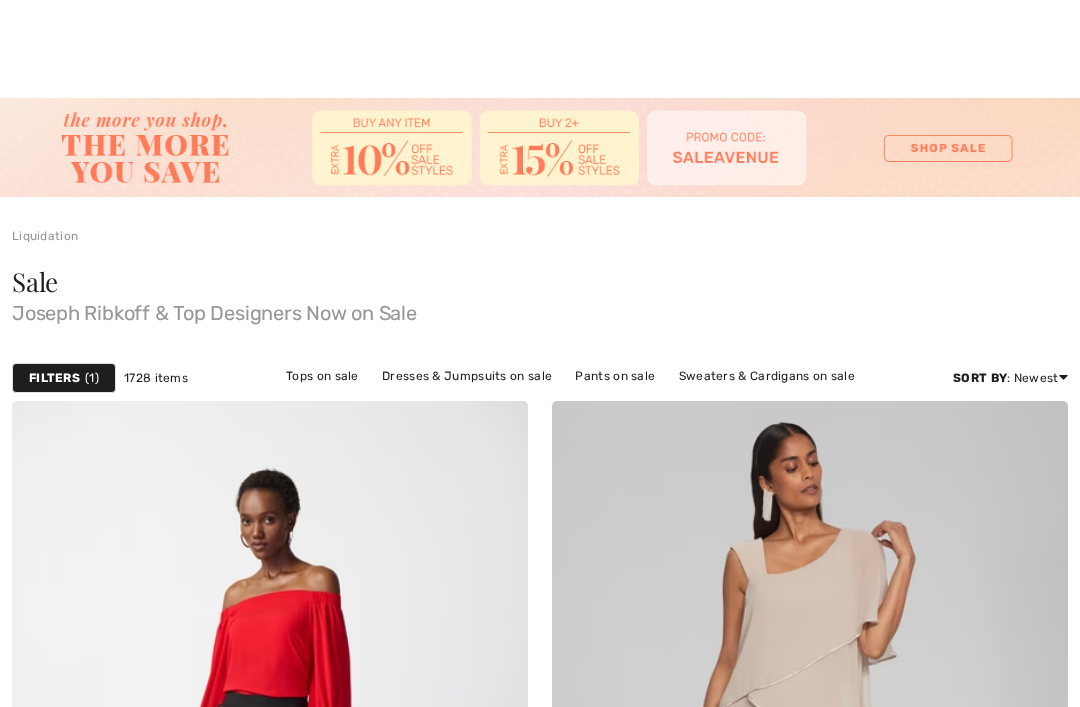 scroll, scrollTop: 1226, scrollLeft: 0, axis: vertical 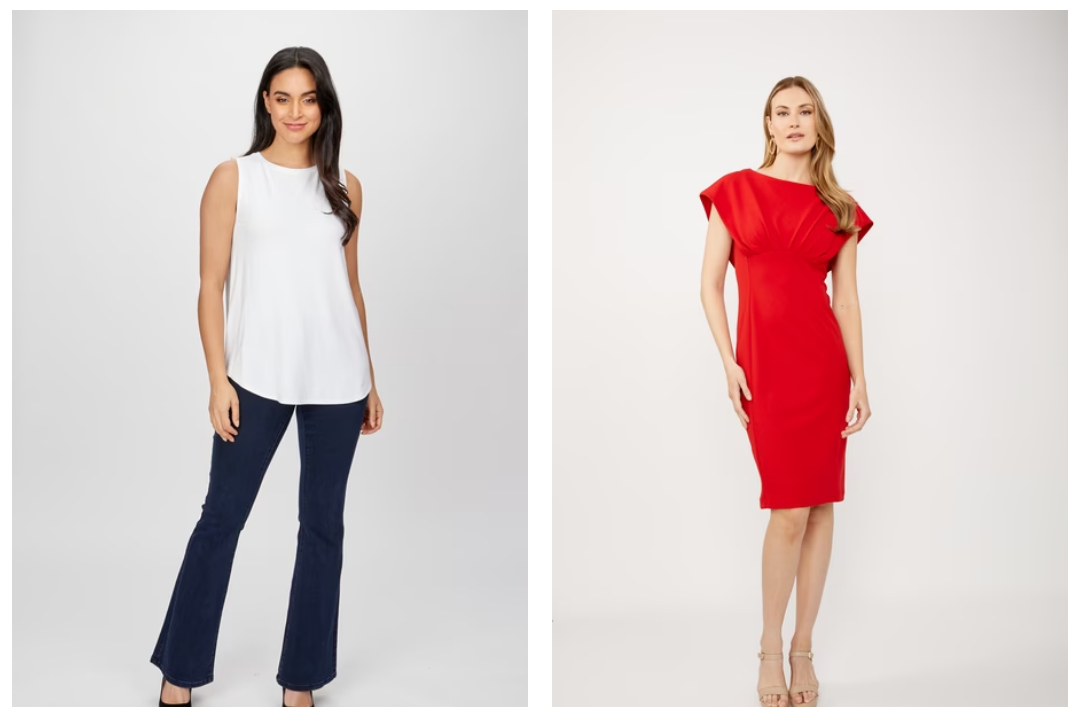 click at bounding box center [270, 385] 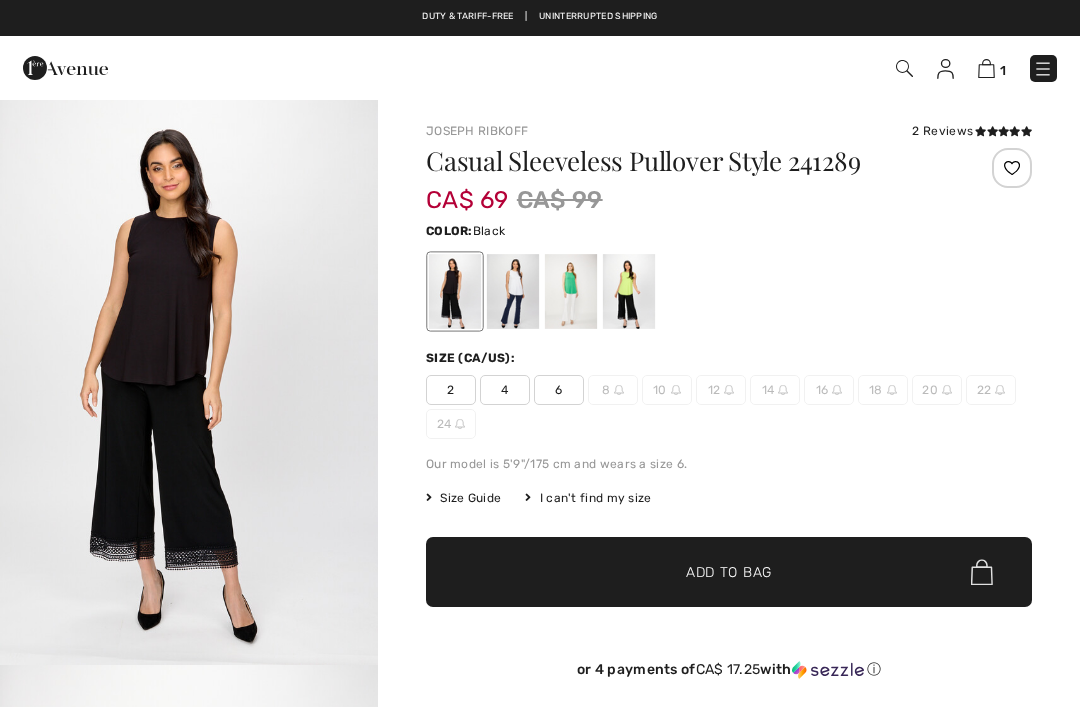 scroll, scrollTop: 443, scrollLeft: 0, axis: vertical 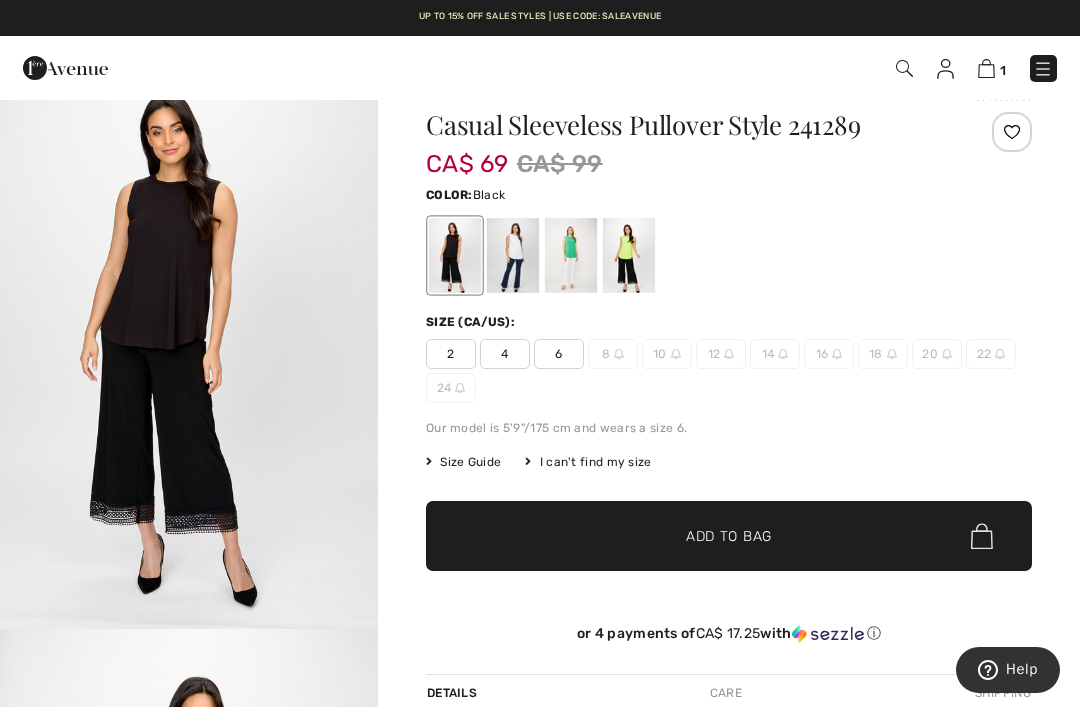 click at bounding box center (513, 255) 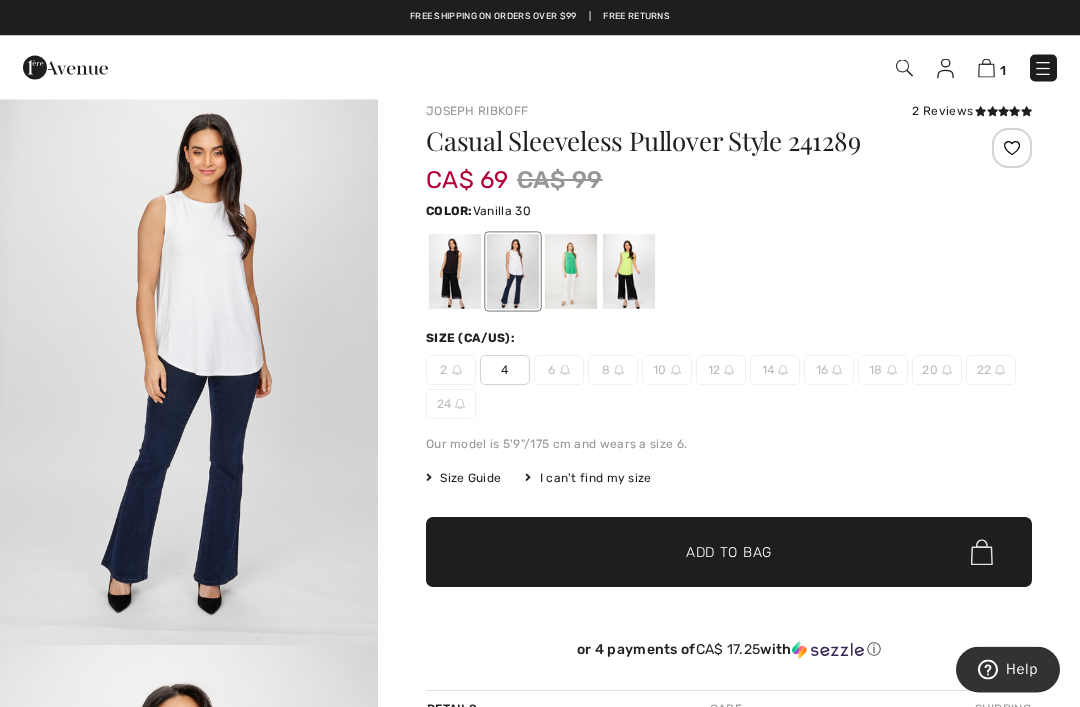 scroll, scrollTop: 0, scrollLeft: 0, axis: both 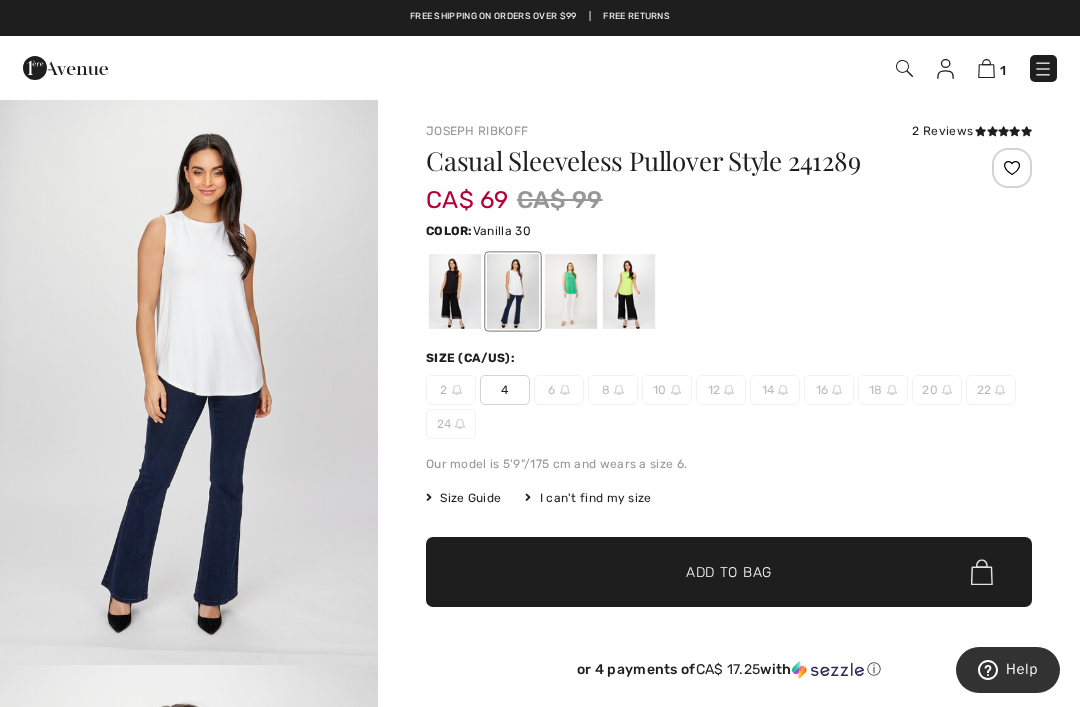click at bounding box center [729, 291] 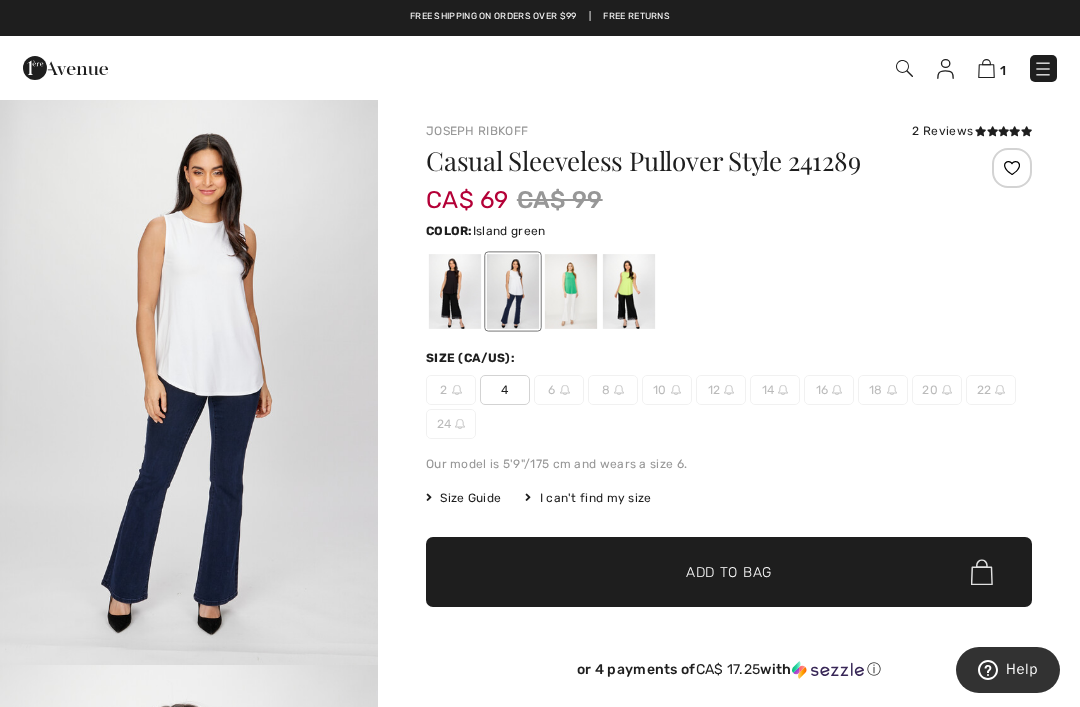 click at bounding box center (571, 291) 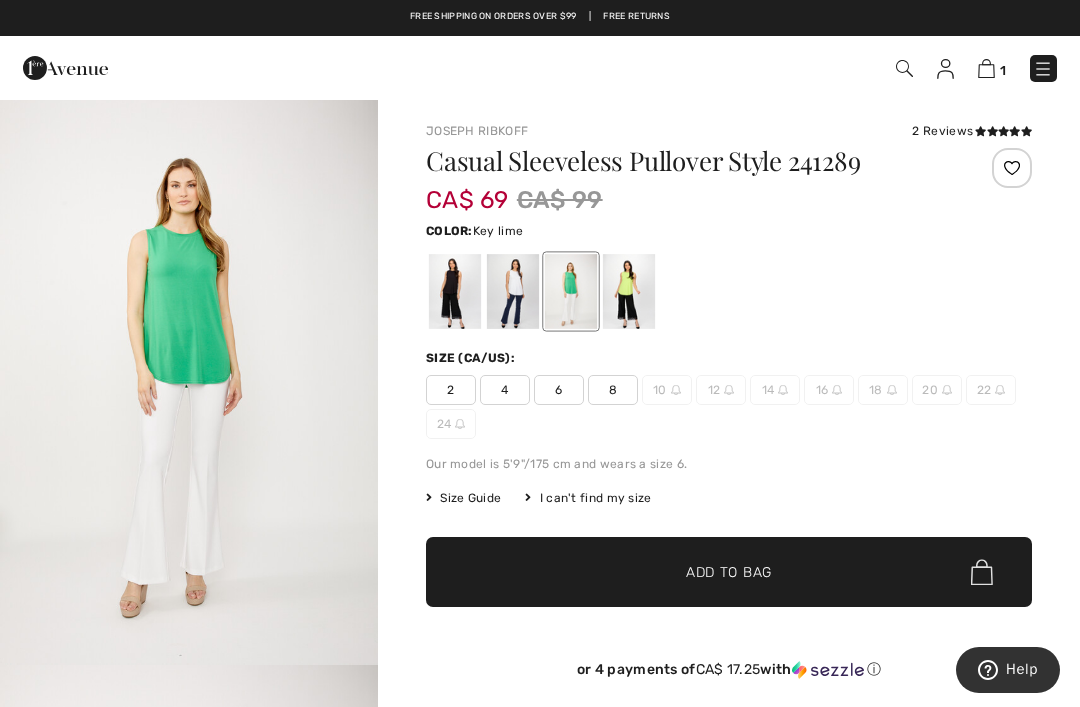 click at bounding box center (629, 291) 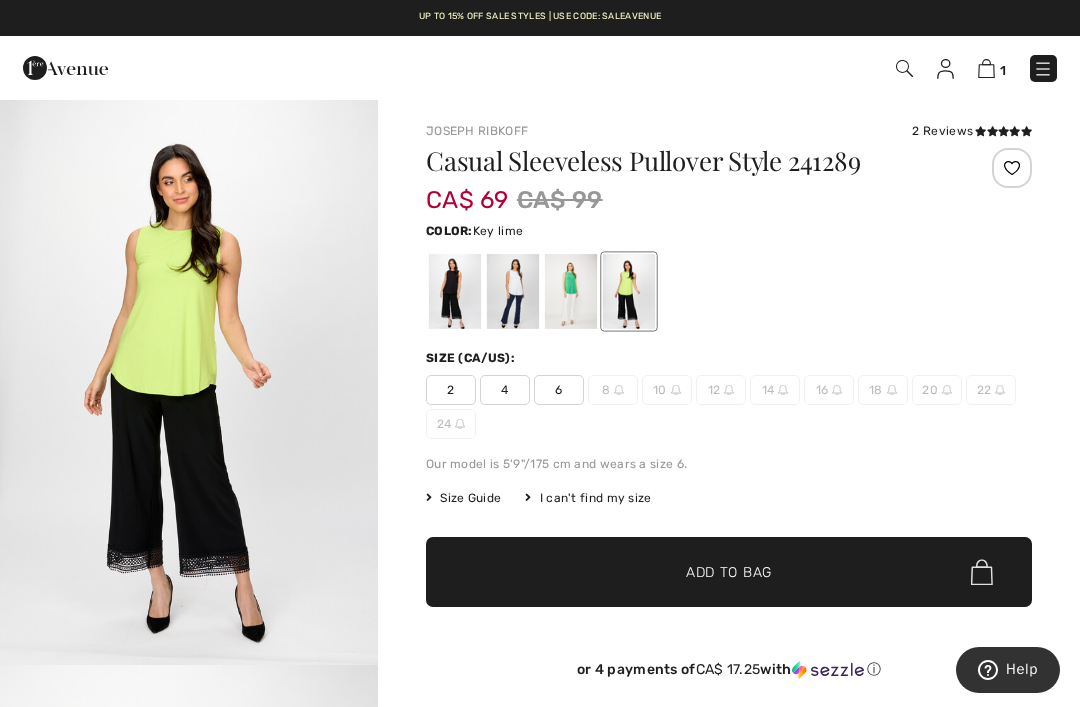 click at bounding box center [455, 291] 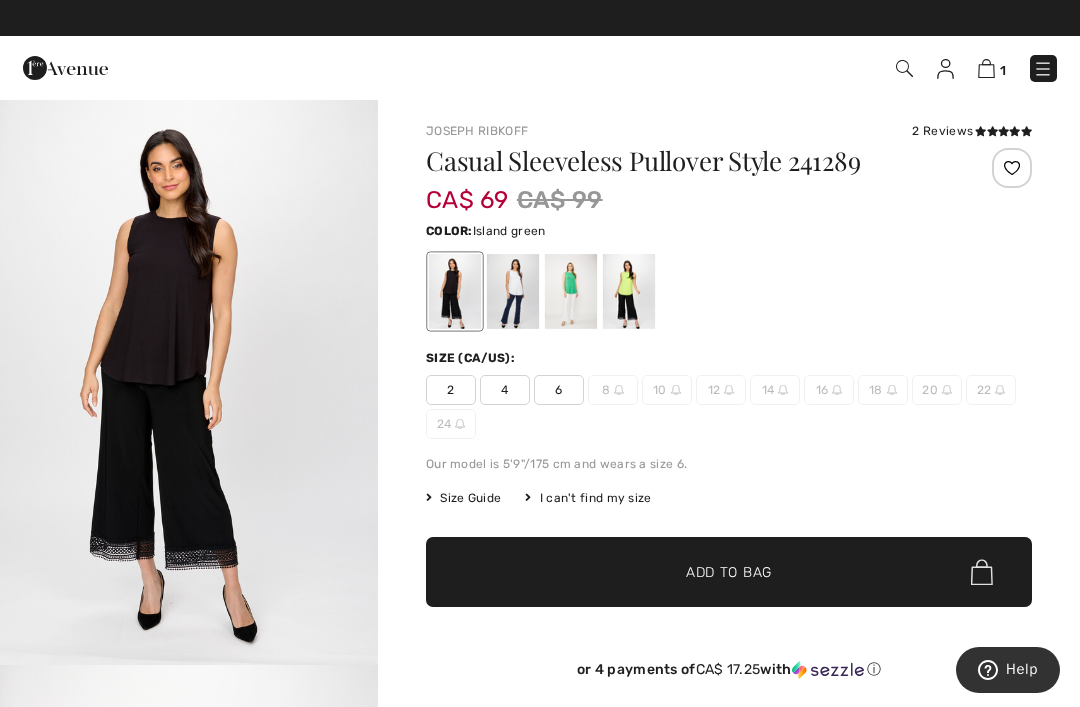 click at bounding box center [571, 291] 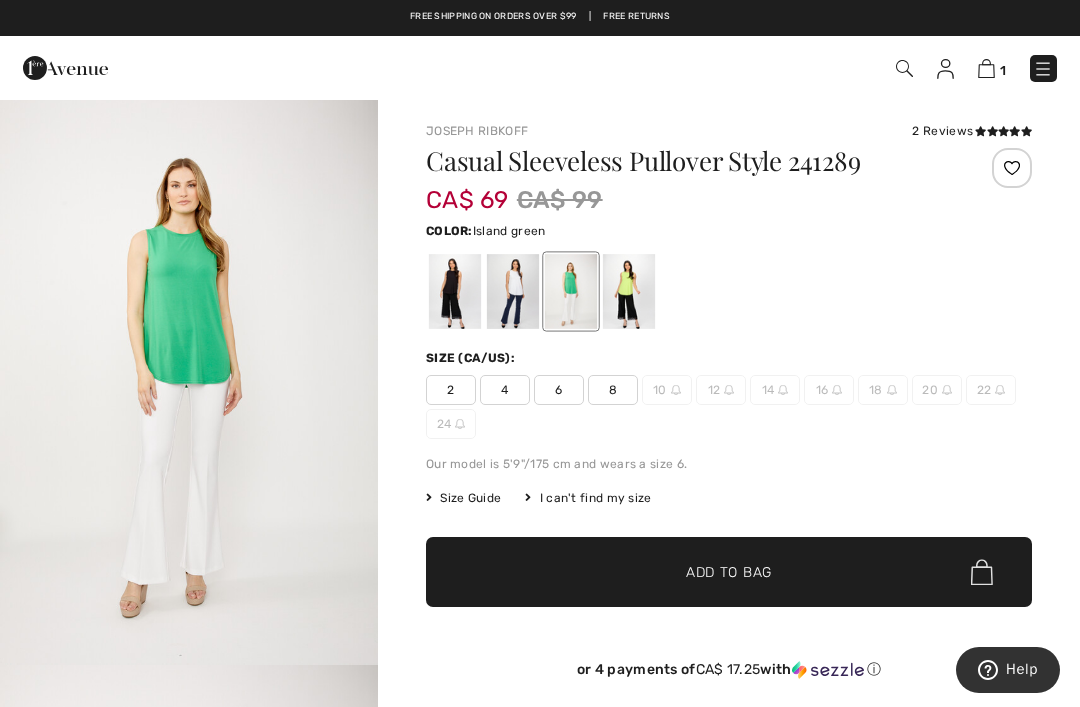 click at bounding box center [513, 291] 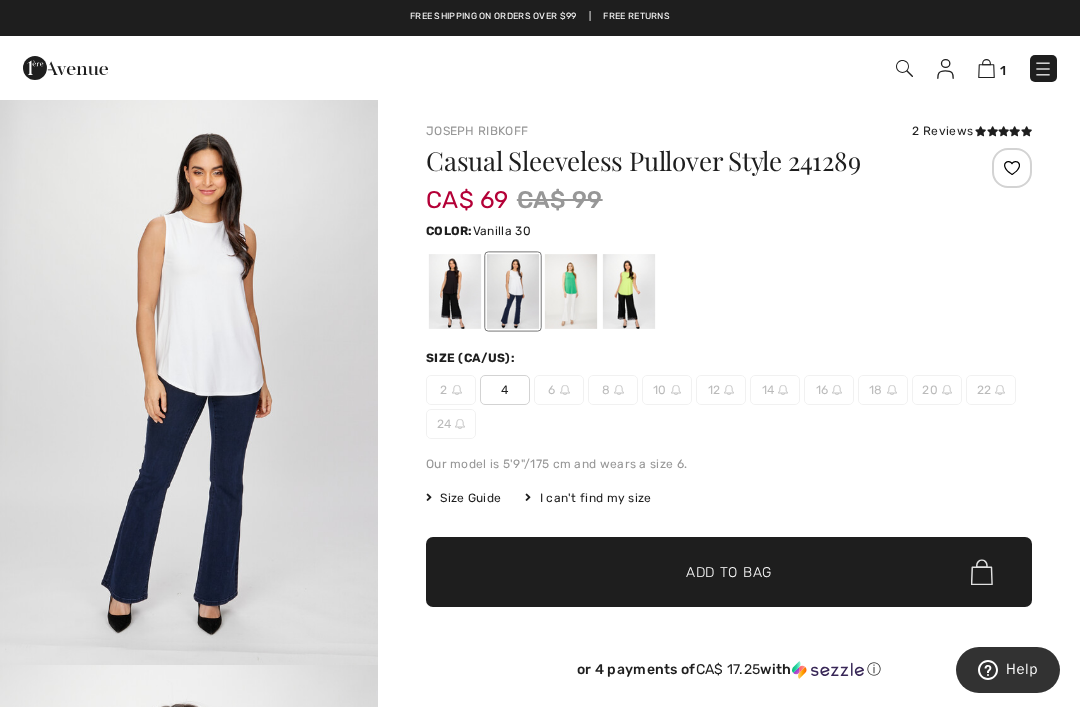click at bounding box center [629, 291] 